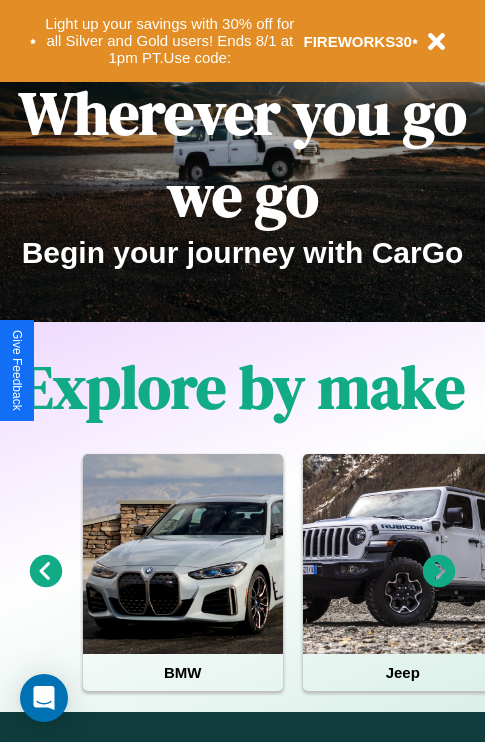 scroll, scrollTop: 0, scrollLeft: 0, axis: both 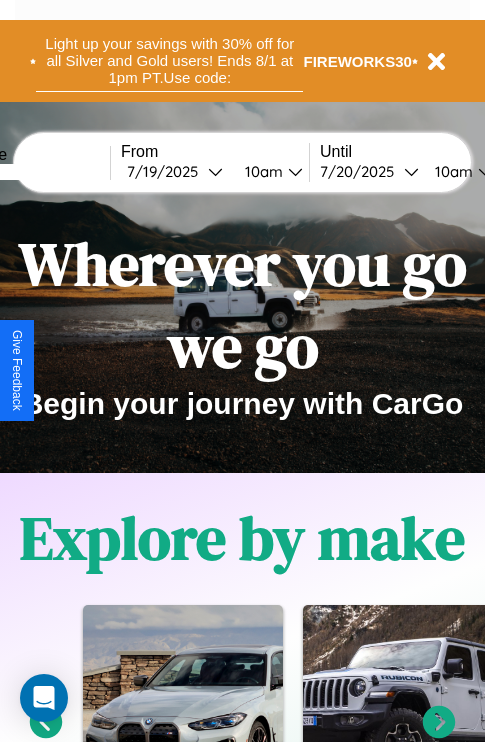 click on "Light up your savings with 30% off for all Silver and Gold users! Ends 8/1 at 1pm PT.  Use code:" at bounding box center [169, 61] 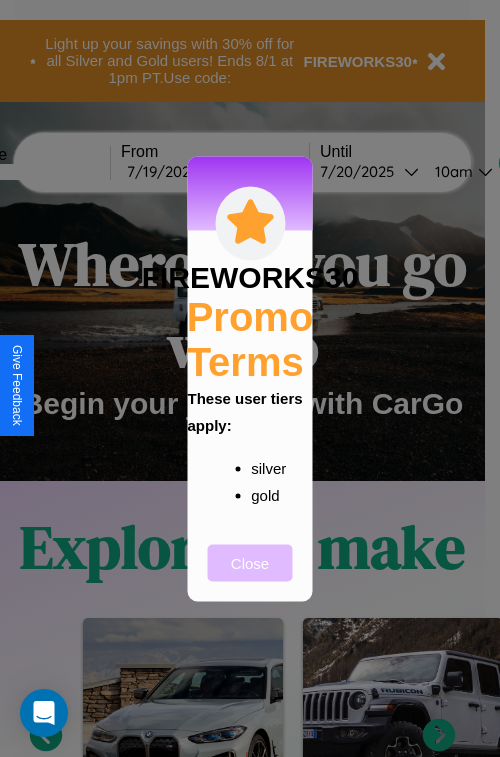 click on "Close" at bounding box center (250, 562) 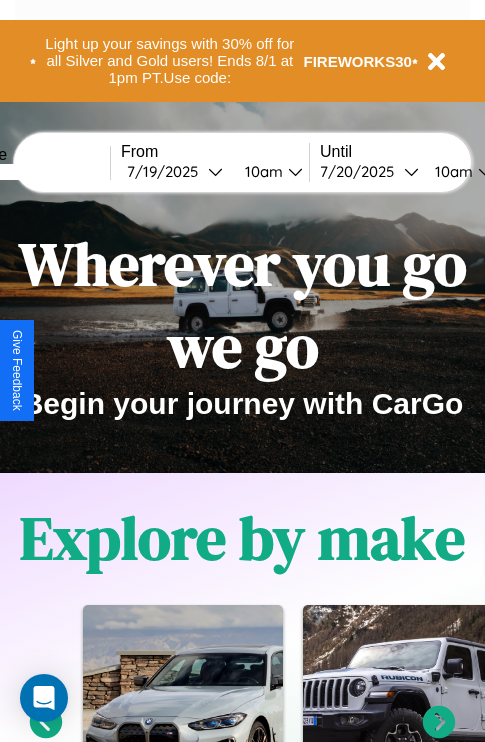 scroll, scrollTop: 308, scrollLeft: 0, axis: vertical 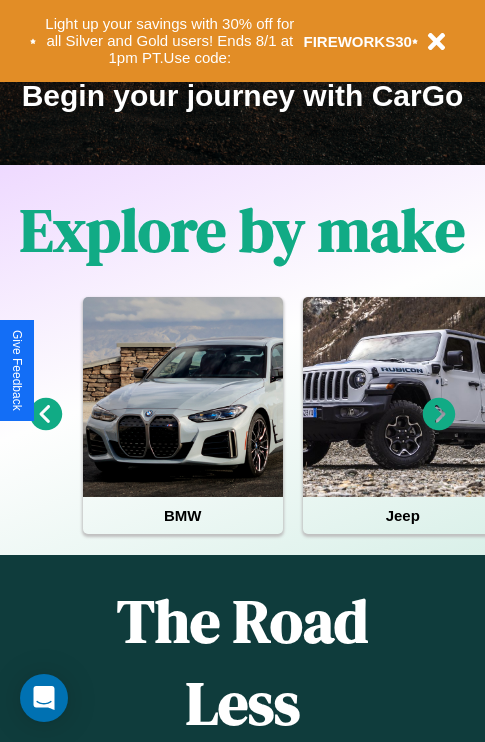 click 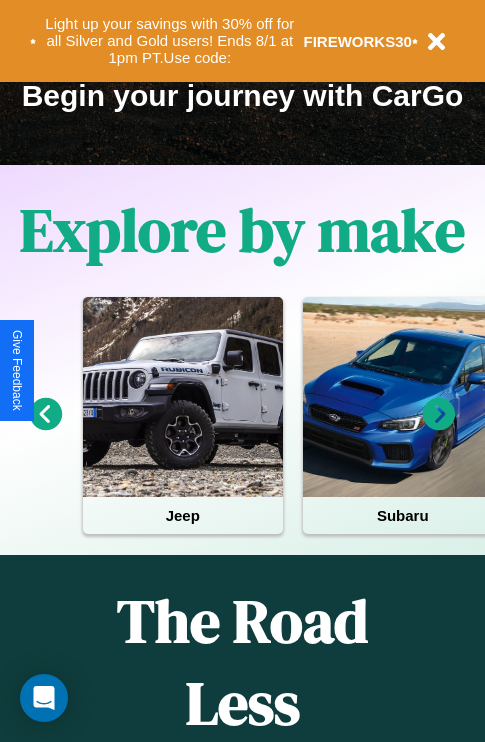 click 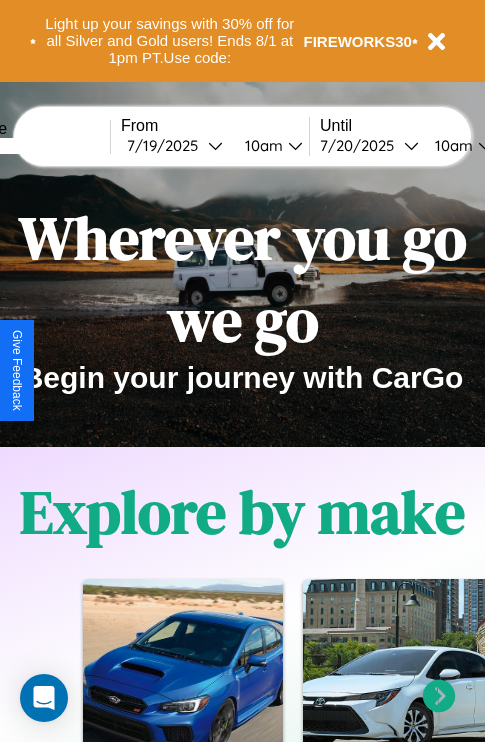 scroll, scrollTop: 0, scrollLeft: 0, axis: both 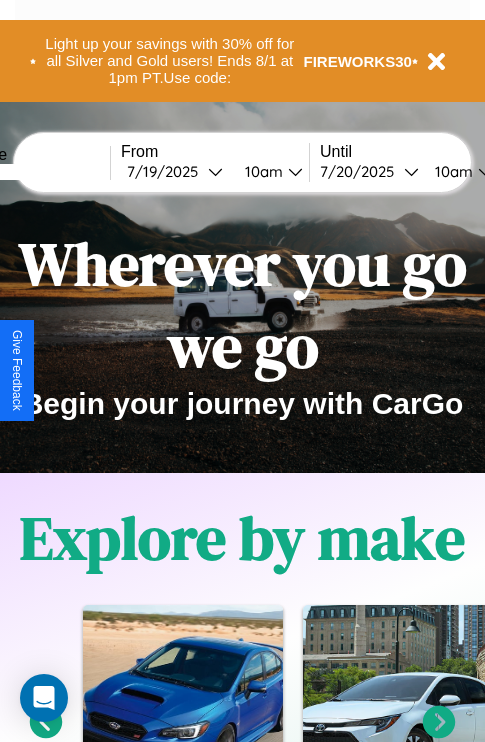 click at bounding box center (35, 172) 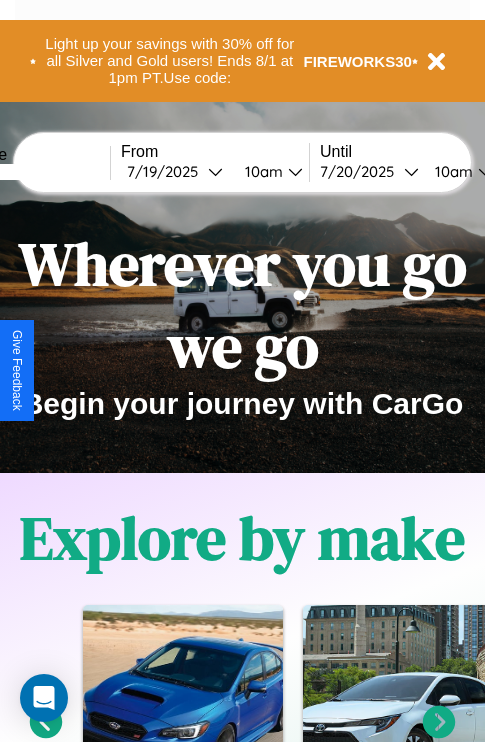 type on "*****" 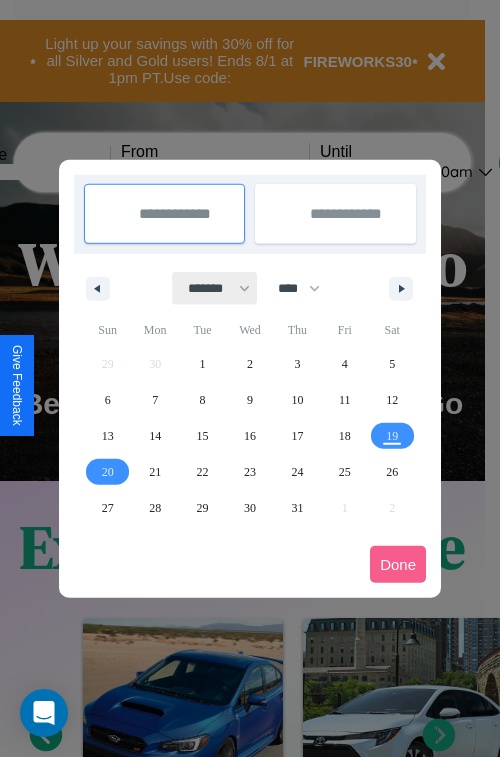 click on "******* ******** ***** ***** *** **** **** ****** ********* ******* ******** ********" at bounding box center (215, 288) 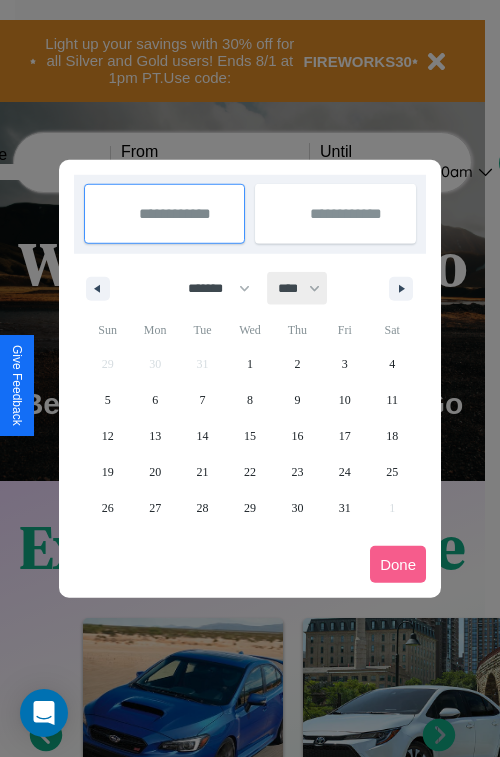 click on "**** **** **** **** **** **** **** **** **** **** **** **** **** **** **** **** **** **** **** **** **** **** **** **** **** **** **** **** **** **** **** **** **** **** **** **** **** **** **** **** **** **** **** **** **** **** **** **** **** **** **** **** **** **** **** **** **** **** **** **** **** **** **** **** **** **** **** **** **** **** **** **** **** **** **** **** **** **** **** **** **** **** **** **** **** **** **** **** **** **** **** **** **** **** **** **** **** **** **** **** **** **** **** **** **** **** **** **** **** **** **** **** **** **** **** **** **** **** **** **** ****" at bounding box center (298, 288) 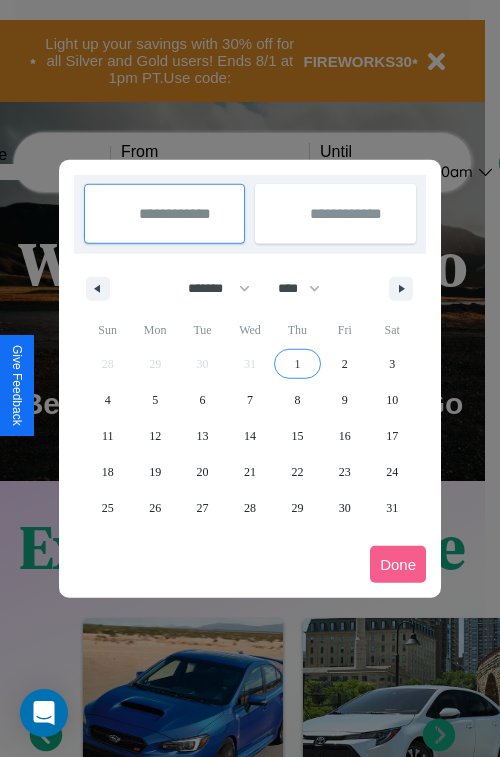 click on "1" at bounding box center (297, 364) 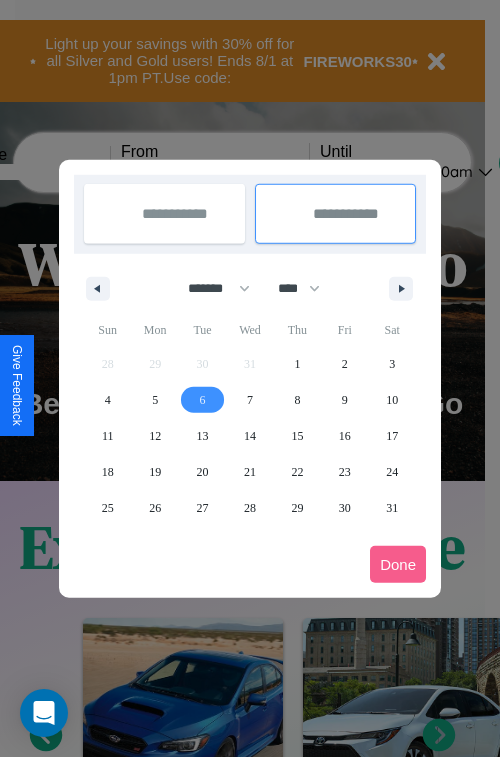 click on "6" at bounding box center [203, 400] 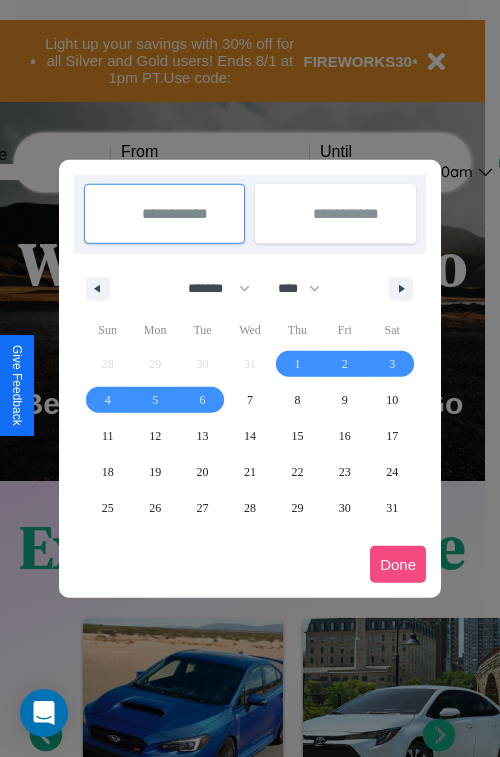 click on "Done" at bounding box center [398, 564] 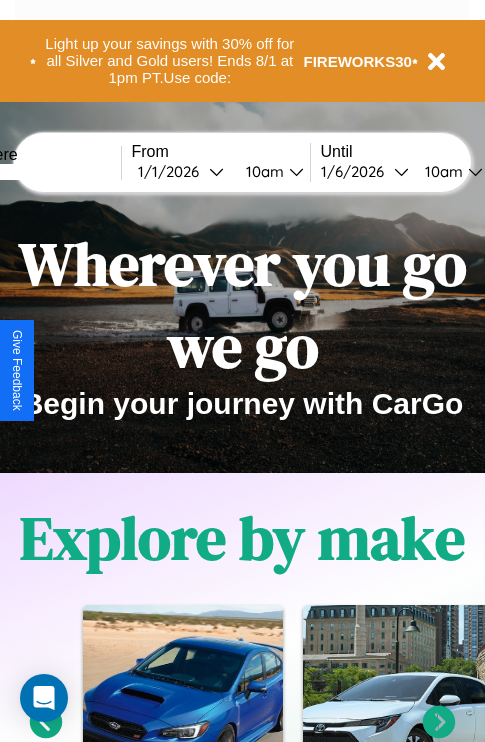 click on "10am" at bounding box center [262, 171] 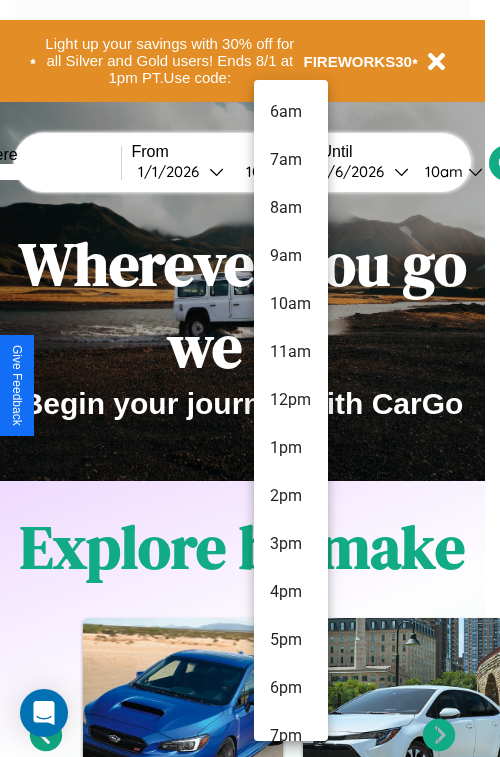 click on "8am" at bounding box center (291, 208) 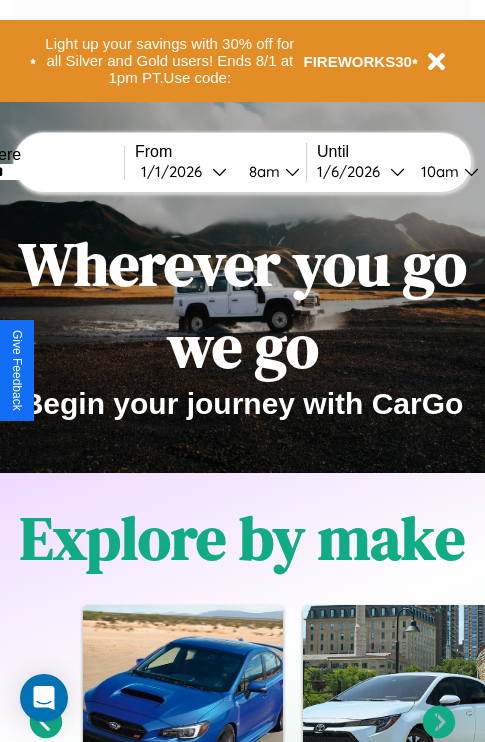 click on "10am" at bounding box center (437, 171) 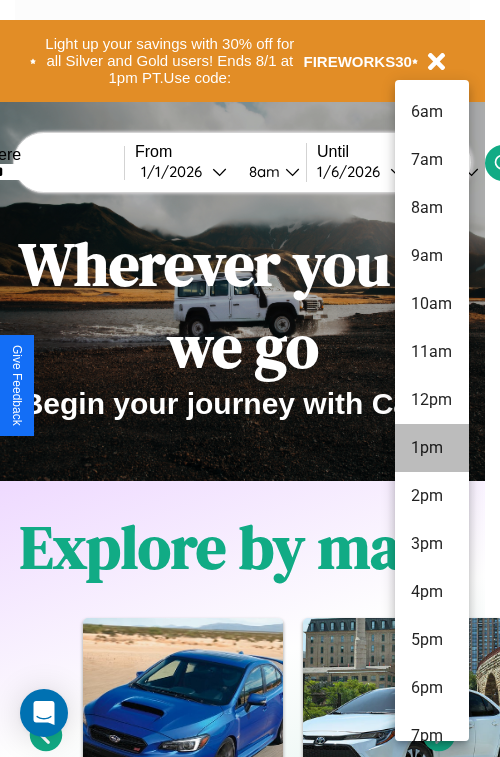 click on "1pm" at bounding box center [432, 448] 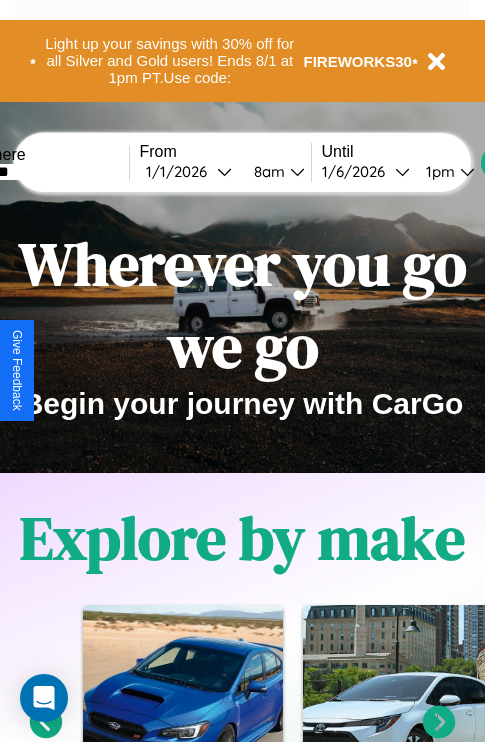 scroll, scrollTop: 0, scrollLeft: 56, axis: horizontal 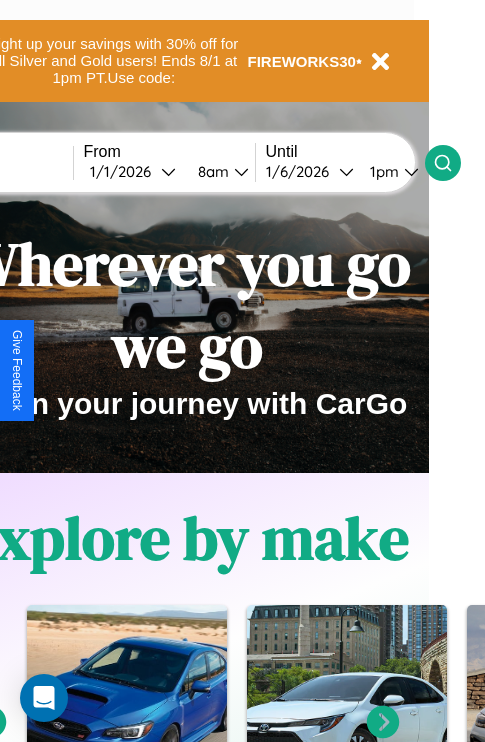 click 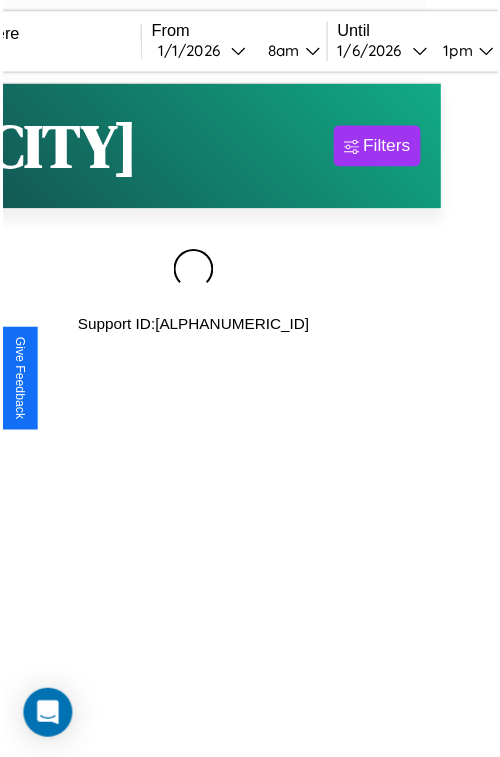 scroll, scrollTop: 0, scrollLeft: 0, axis: both 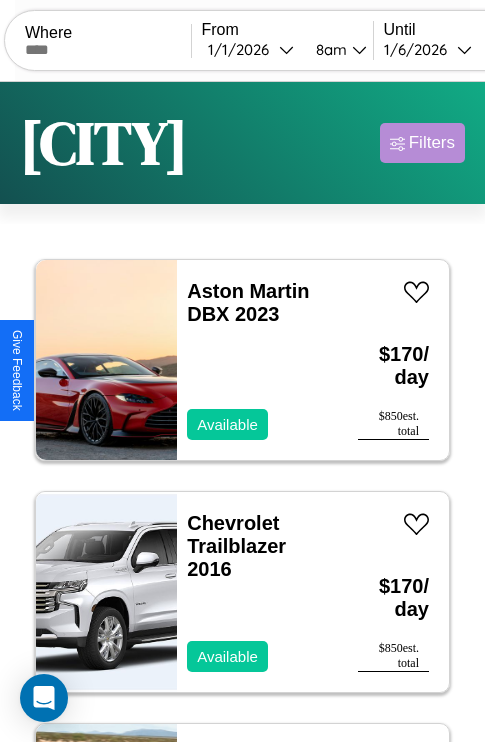 click on "Filters" at bounding box center (432, 143) 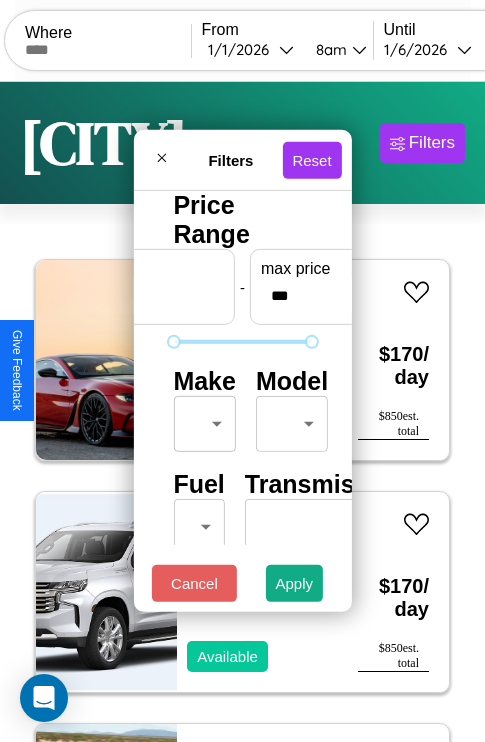 click on "CarGo Where From [DATE] [TIME] Until [DATE] [TIME] Become a Host Login Sign Up [CITY] Filters 166 cars in this area These cars can be picked up in this city. Aston Martin DBX 2023 Available $ 170 / day $ 850 est. total Chevrolet Trailblazer 2016 Available $ 170 / day $ 850 est. total Subaru Justy 2021 Available $ 100 / day $ 500 est. total Jeep Renegade 2014 Available $ 40 / day $ 200 est. total BMW R 1200 S 2014 Available $ 110 / day $ 550 est. total Nissan Axxess 2023 Available $ 40 / day $ 200 est. total Lamborghini Aventador 2014 Available $ 80 / day $ 400 est. total GMC W4 2014 Available $ 160 / day $ 800 est. total Jaguar XJ12 2018 Available $ 140 / day $ 700 est. total Lexus RX 2018 Available $ 170 / day $ 850 est. total Fiat Ducato 2019 Unavailable $ 150 / day $ 750 est. total Kia Telluride 2021 Available $ 120 / day $ 600 est. total Toyota Sequoia 2023 Available $ 40 / day $ 200 est. total Volvo VAH 2016 Available" at bounding box center [242, 412] 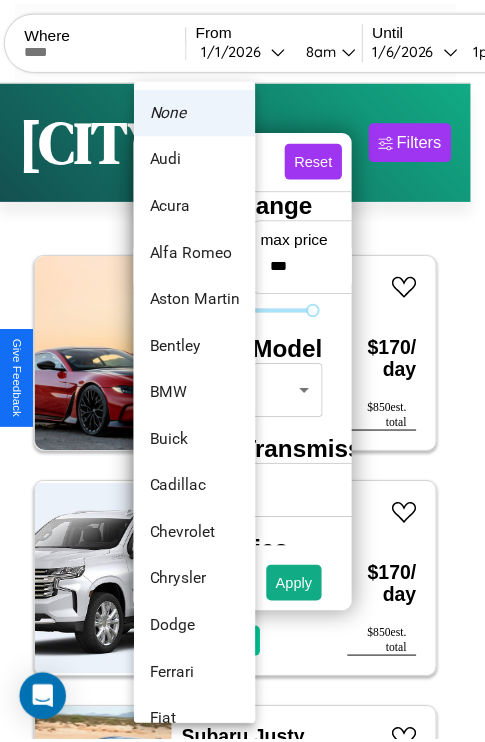 scroll, scrollTop: 211, scrollLeft: 0, axis: vertical 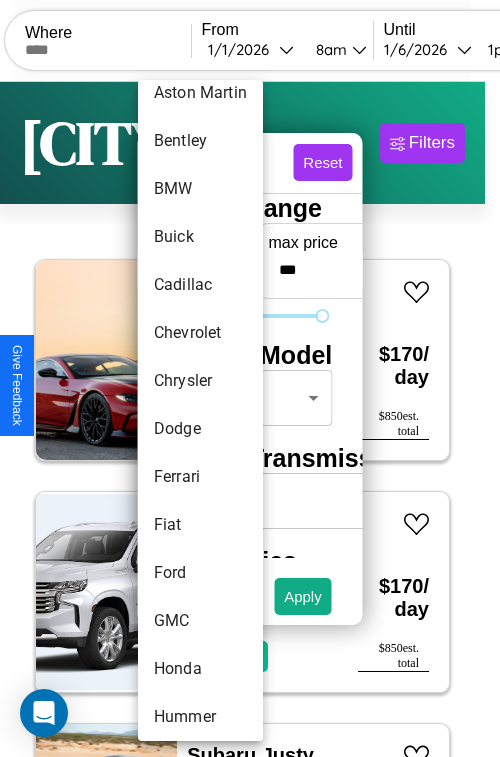 click on "Hummer" at bounding box center (200, 717) 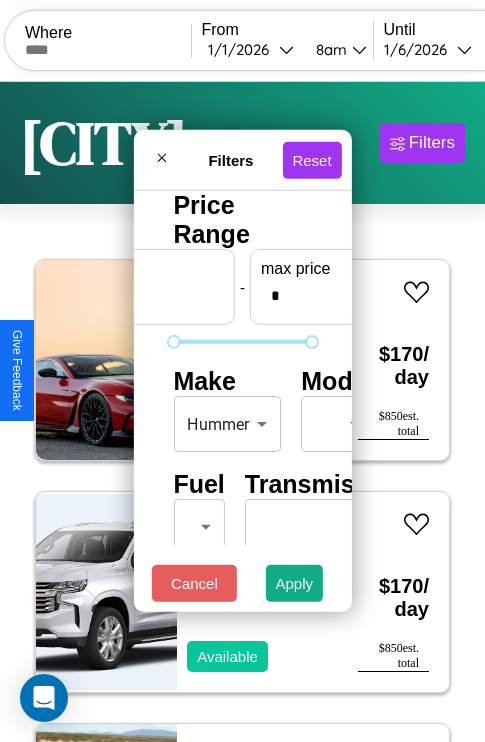 scroll, scrollTop: 0, scrollLeft: 124, axis: horizontal 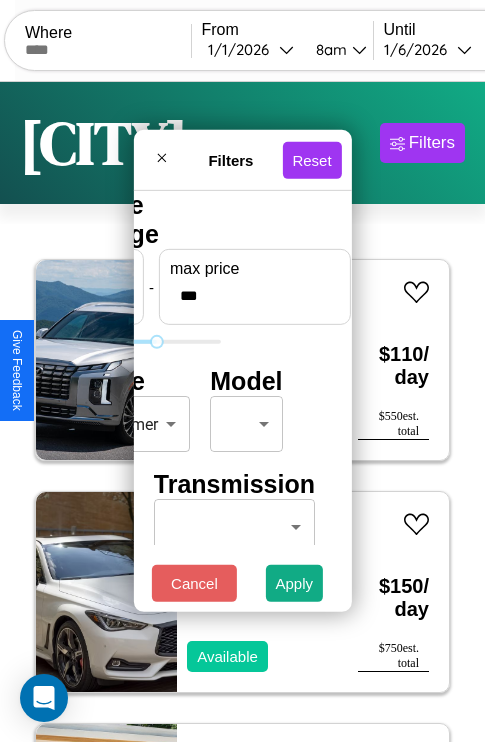 type on "***" 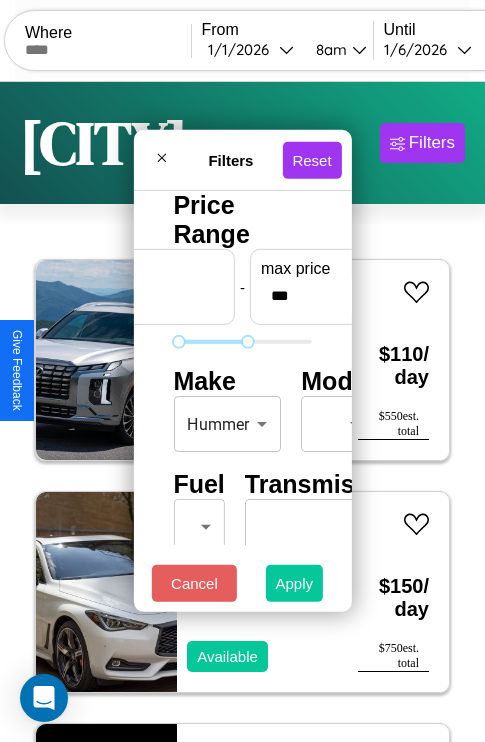 type on "**" 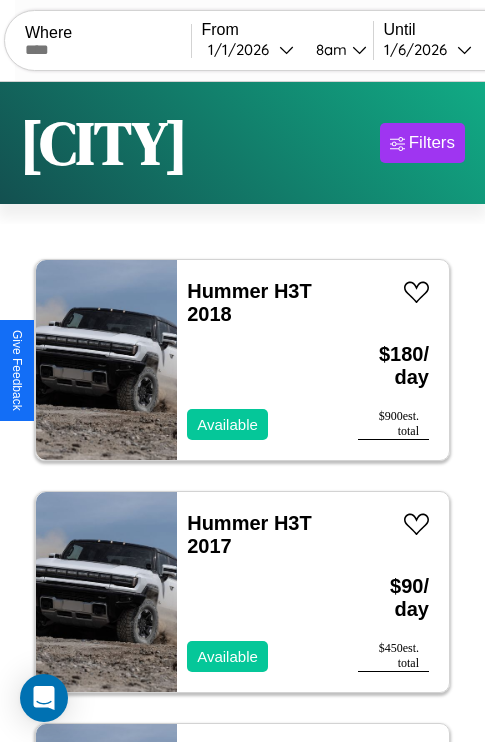 scroll, scrollTop: 95, scrollLeft: 0, axis: vertical 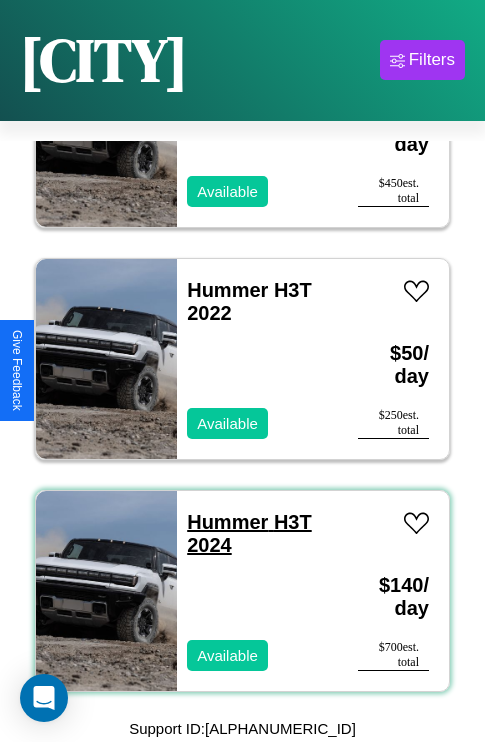 click on "Hummer H3T 2024" at bounding box center [249, 533] 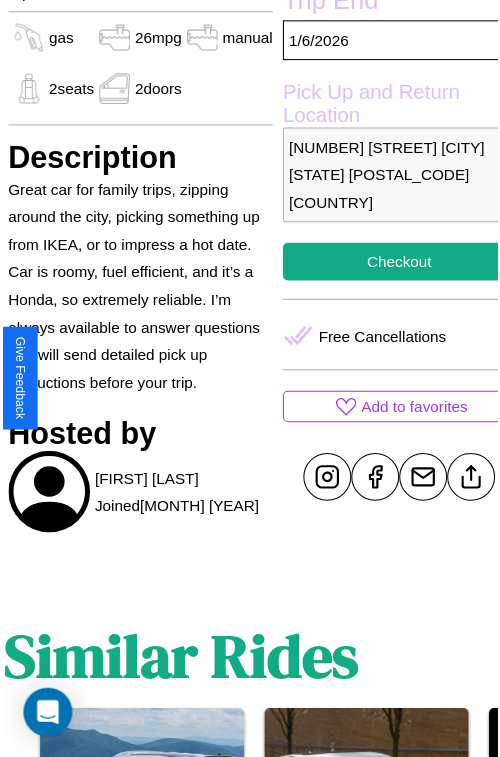 scroll, scrollTop: 640, scrollLeft: 68, axis: both 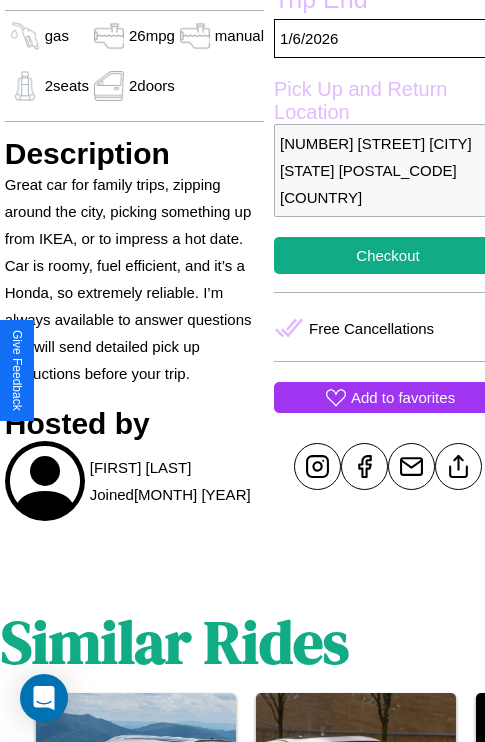 click on "Add to favorites" at bounding box center [403, 397] 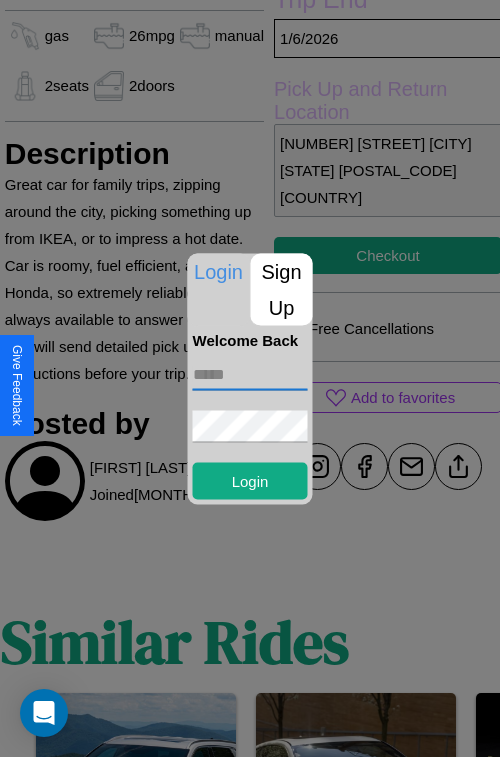 click at bounding box center [250, 374] 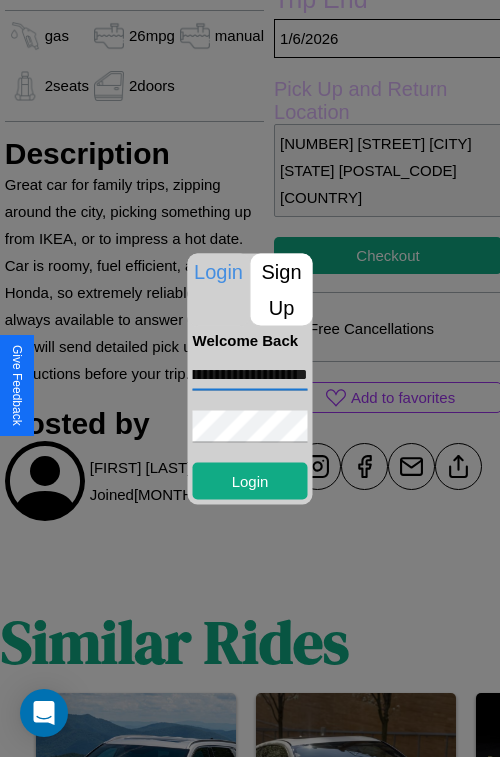 scroll, scrollTop: 0, scrollLeft: 89, axis: horizontal 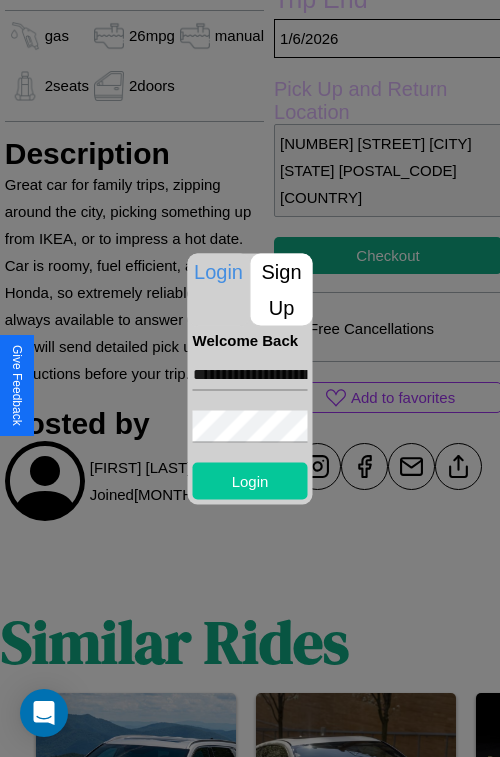 click on "Login" at bounding box center (250, 480) 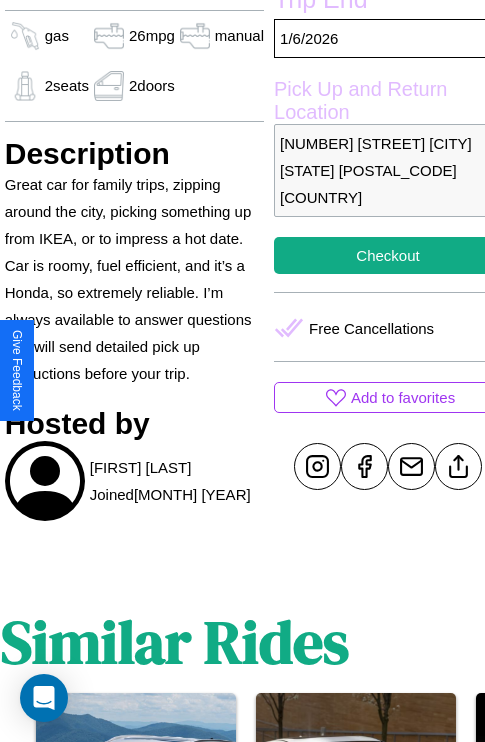 scroll, scrollTop: 134, scrollLeft: 68, axis: both 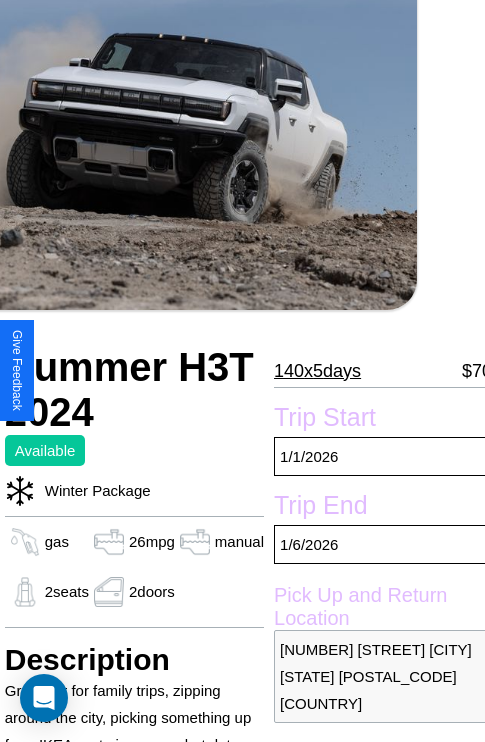 click on "140  x  5  days" at bounding box center [317, 371] 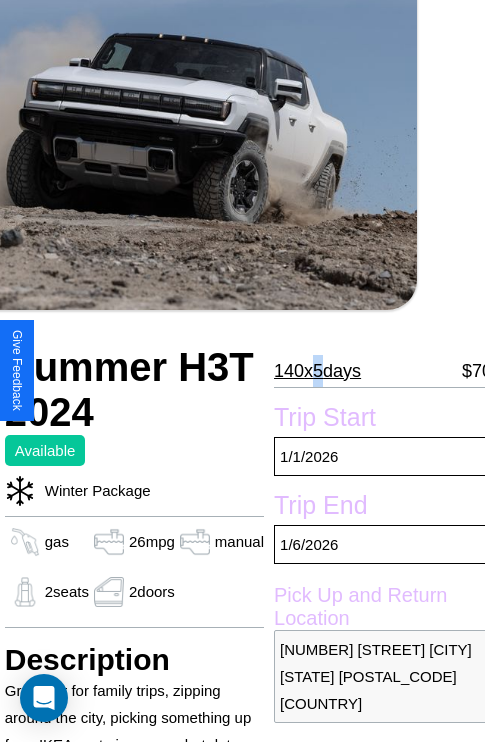 click on "140  x  5  days" at bounding box center (317, 371) 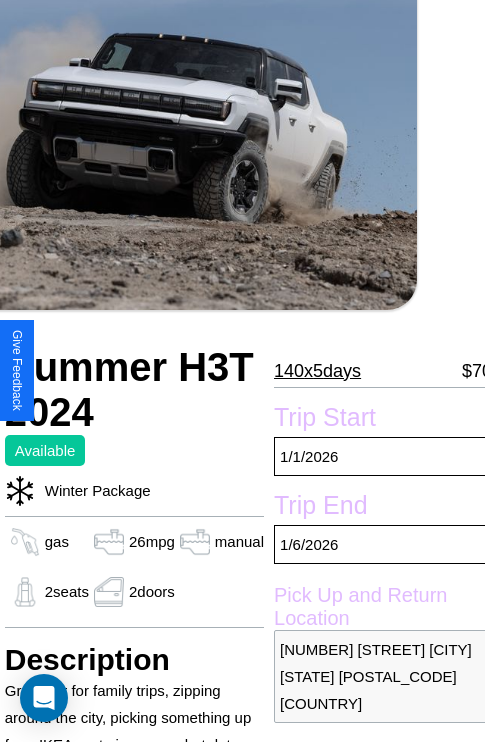 click on "140  x  5  days" at bounding box center [317, 371] 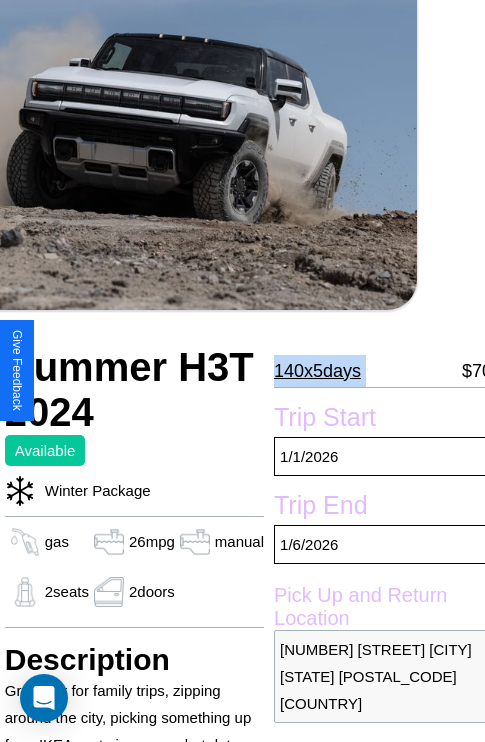 click on "140  x  5  days" at bounding box center (317, 371) 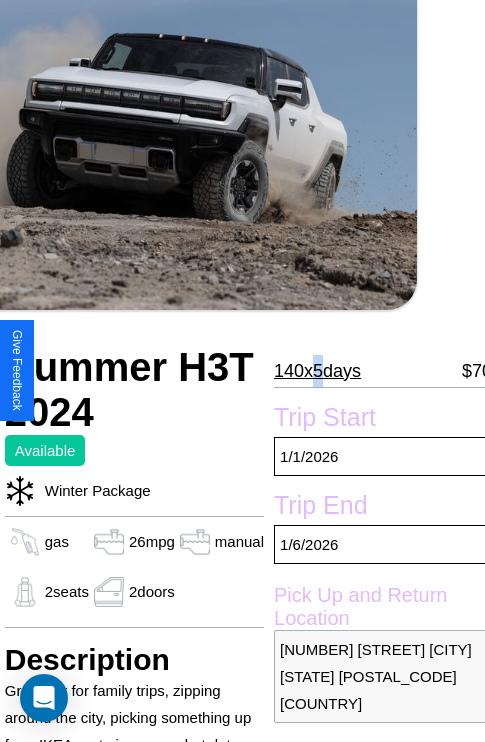 click on "140  x  5  days" at bounding box center (317, 371) 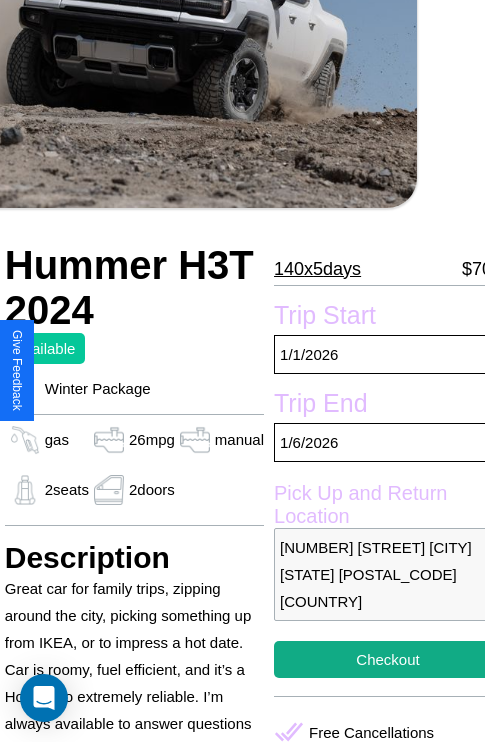 scroll, scrollTop: 498, scrollLeft: 68, axis: both 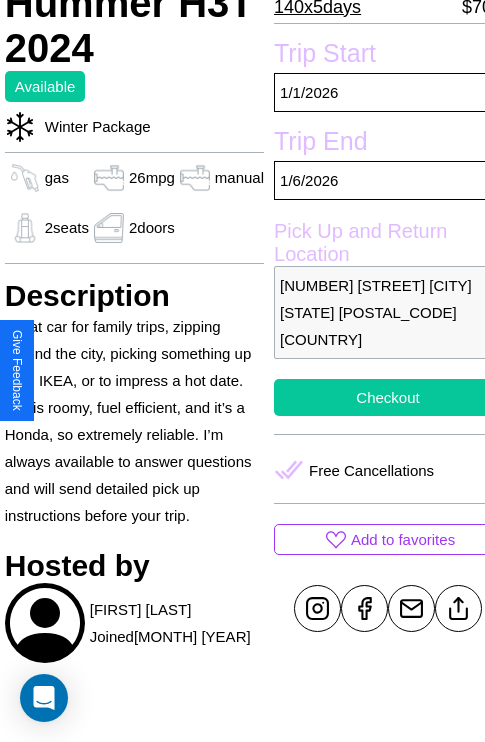 click on "Checkout" at bounding box center (388, 397) 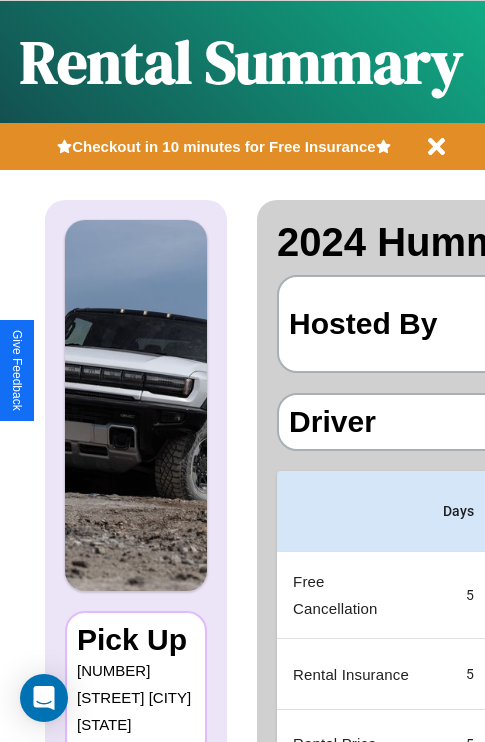 scroll, scrollTop: 0, scrollLeft: 378, axis: horizontal 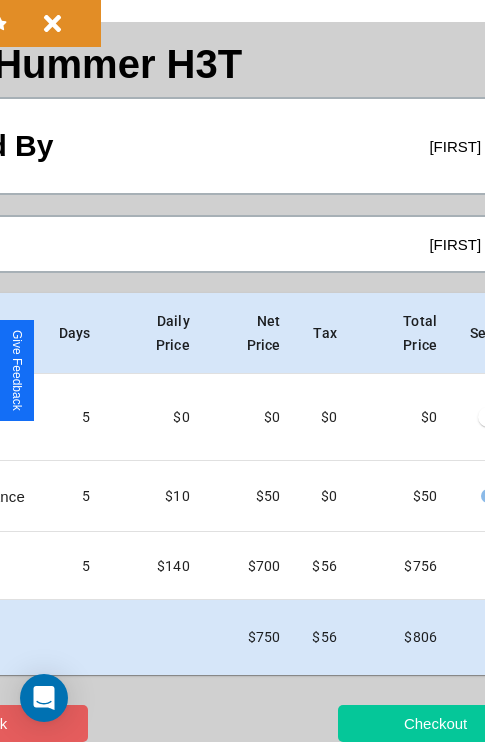 click on "Checkout" at bounding box center (435, 723) 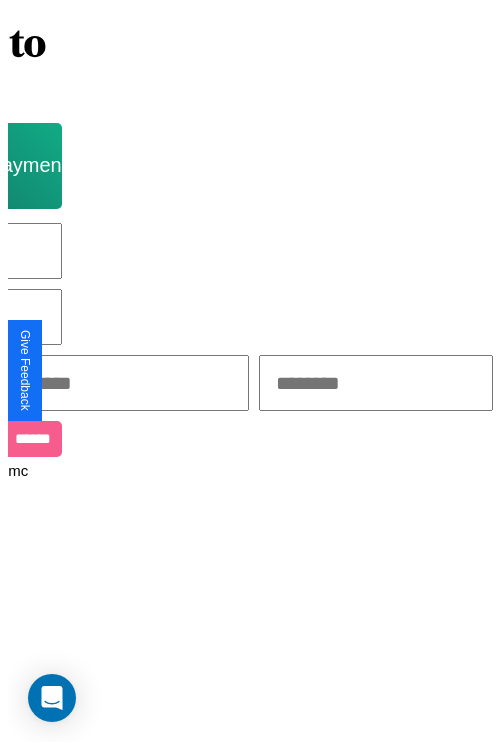 scroll, scrollTop: 0, scrollLeft: 0, axis: both 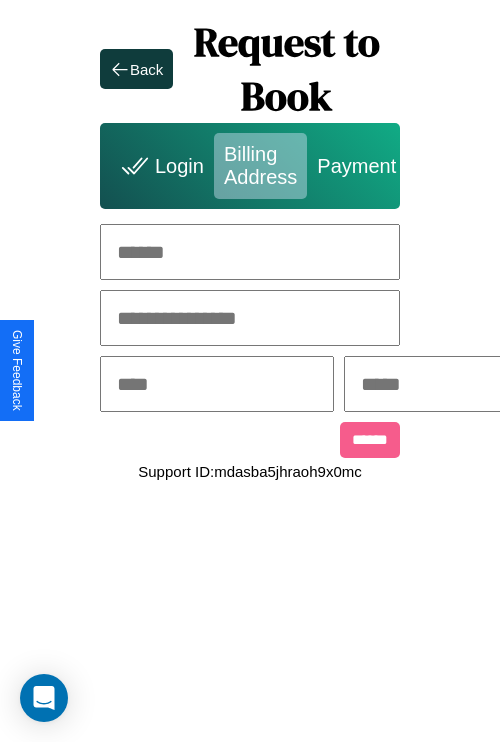 click at bounding box center [250, 252] 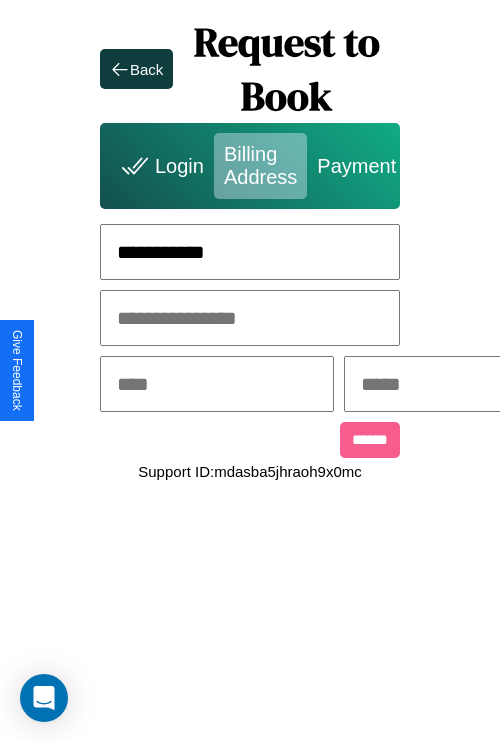 type on "**********" 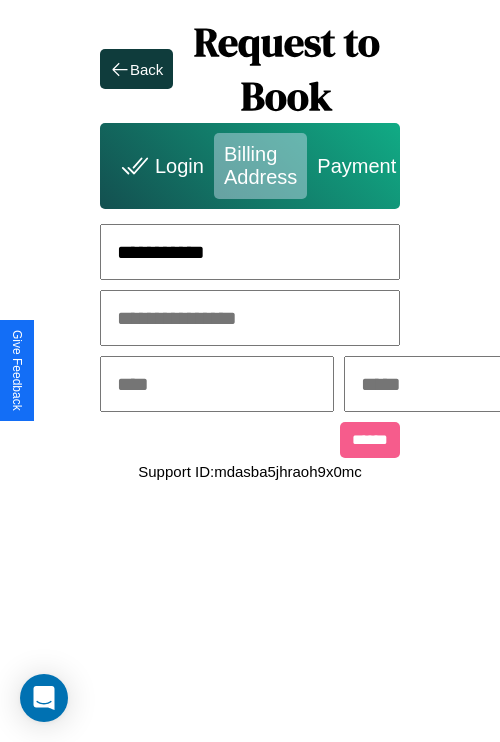 click at bounding box center (217, 384) 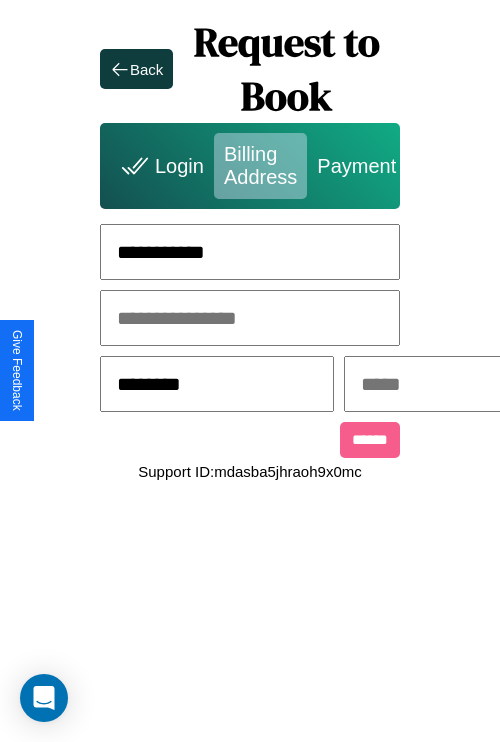 type on "********" 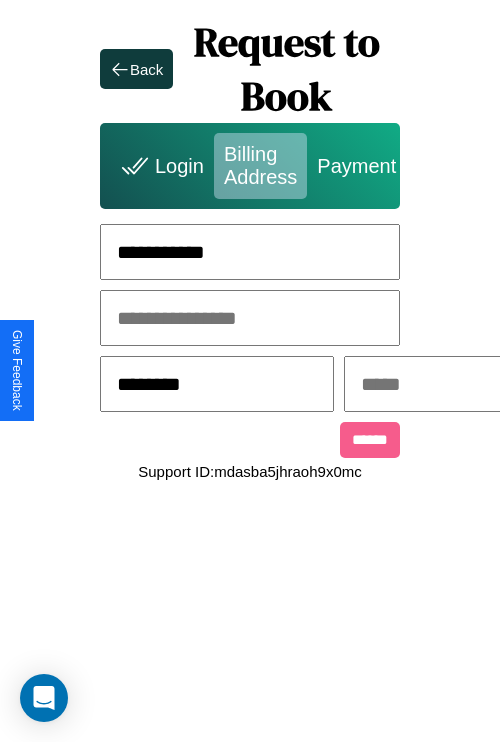 click at bounding box center (461, 384) 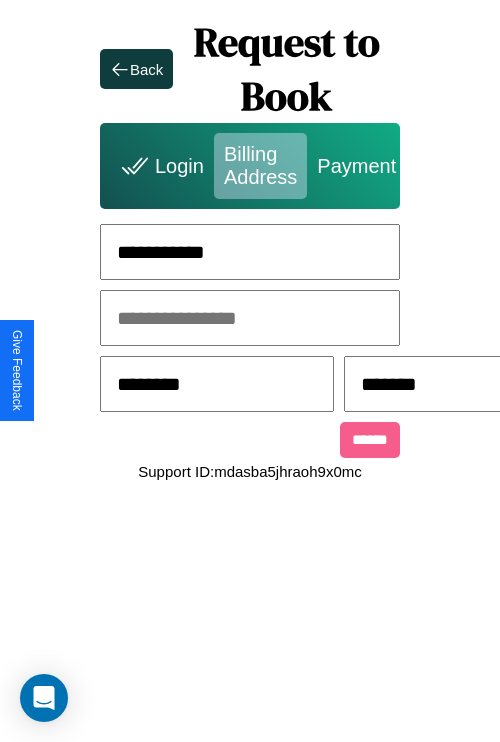 scroll, scrollTop: 0, scrollLeft: 517, axis: horizontal 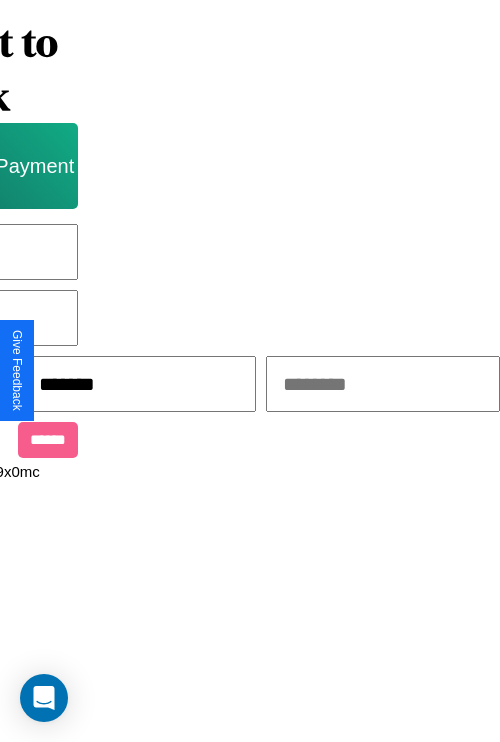 type on "*******" 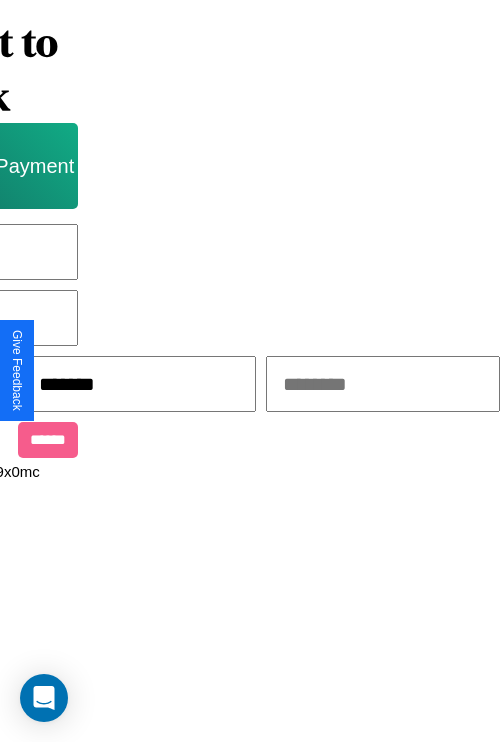 click at bounding box center (383, 384) 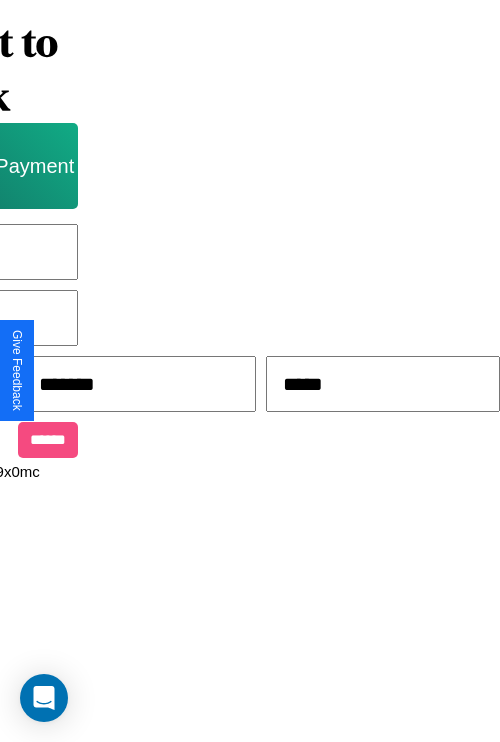 type on "*****" 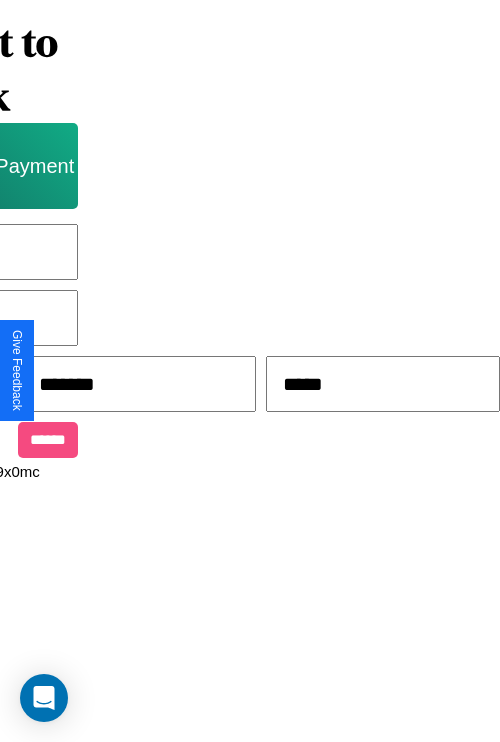 click on "******" at bounding box center (48, 440) 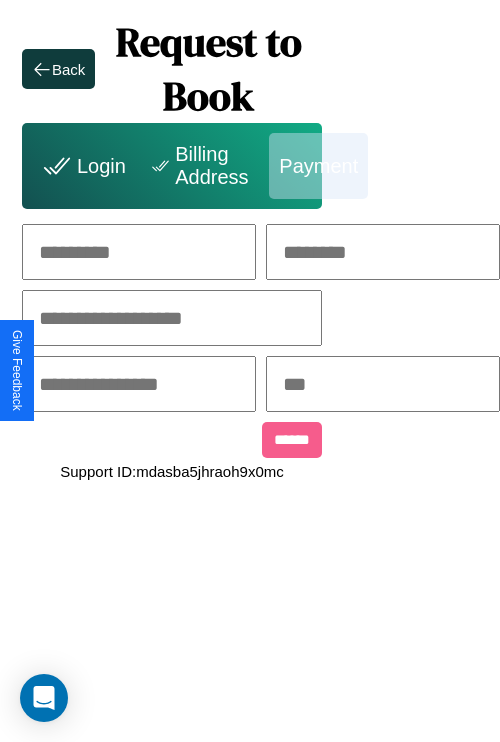 scroll, scrollTop: 0, scrollLeft: 208, axis: horizontal 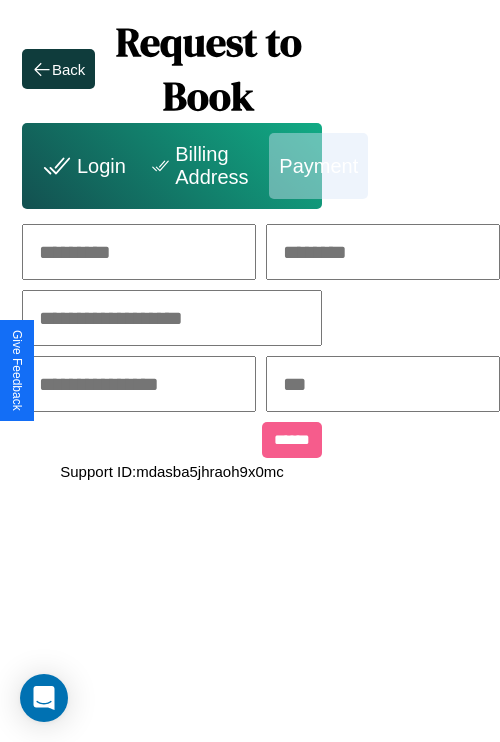 click at bounding box center (139, 252) 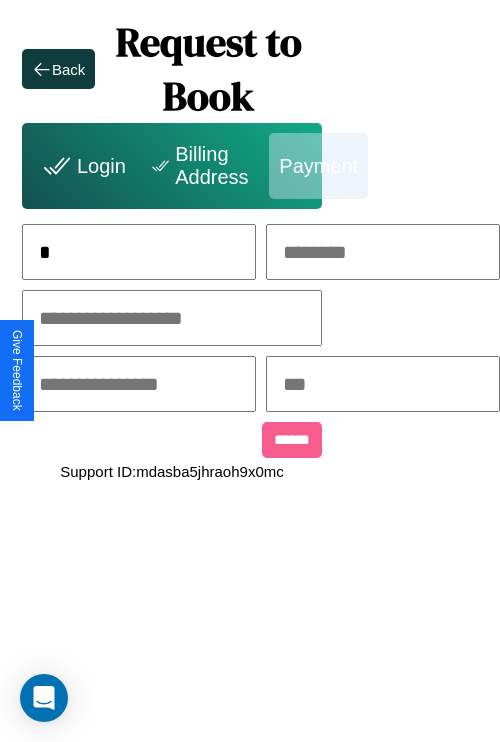 scroll, scrollTop: 0, scrollLeft: 127, axis: horizontal 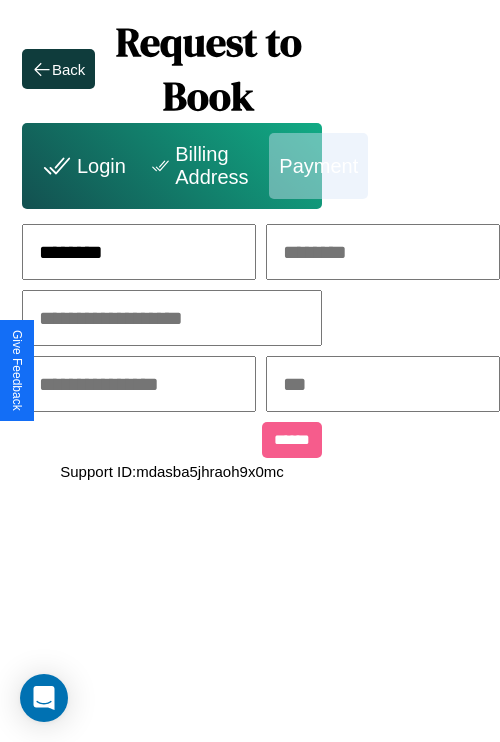 type on "********" 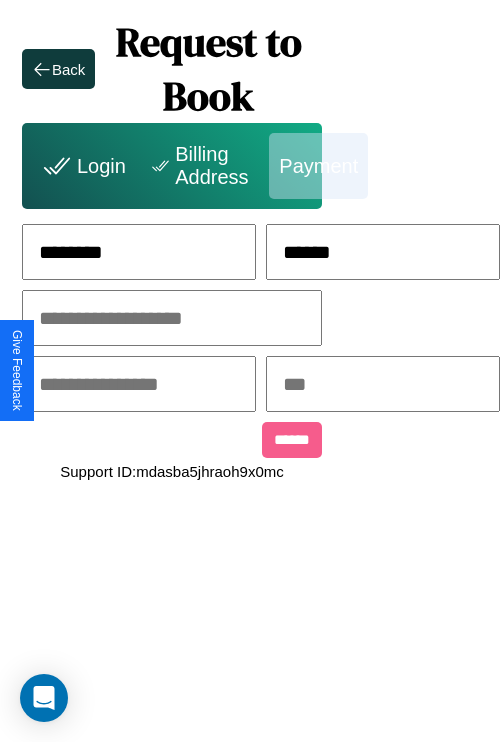 type on "******" 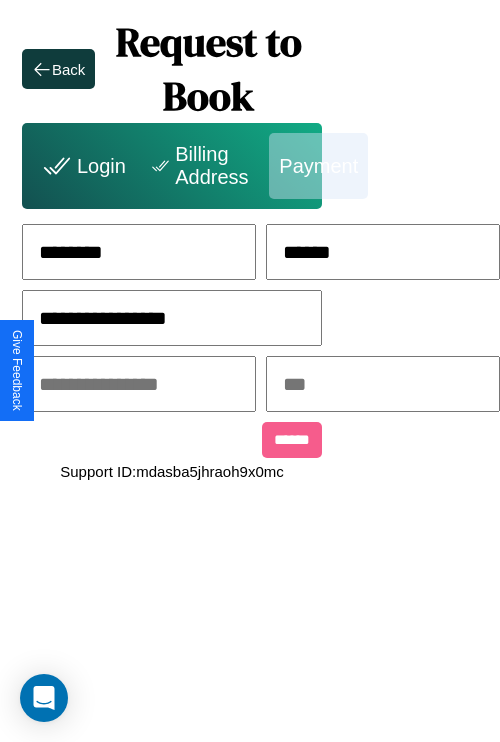 type on "**********" 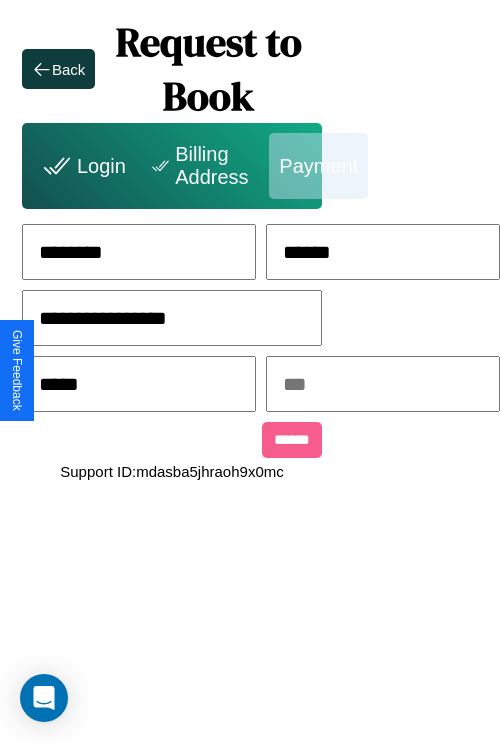 type on "*****" 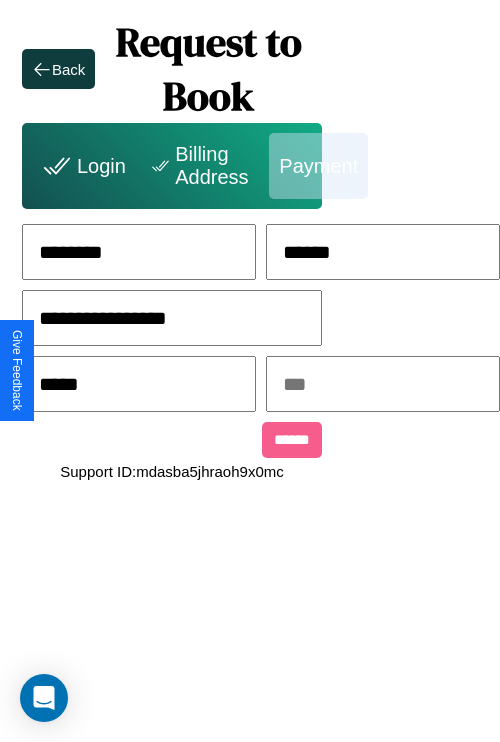 click at bounding box center [383, 384] 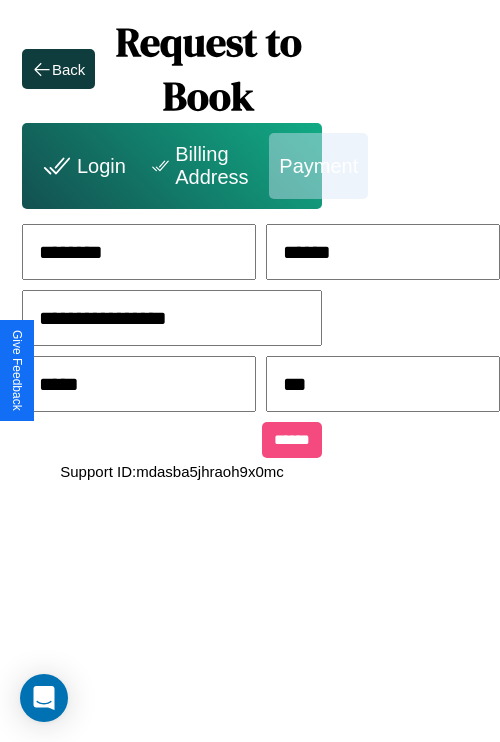 type on "***" 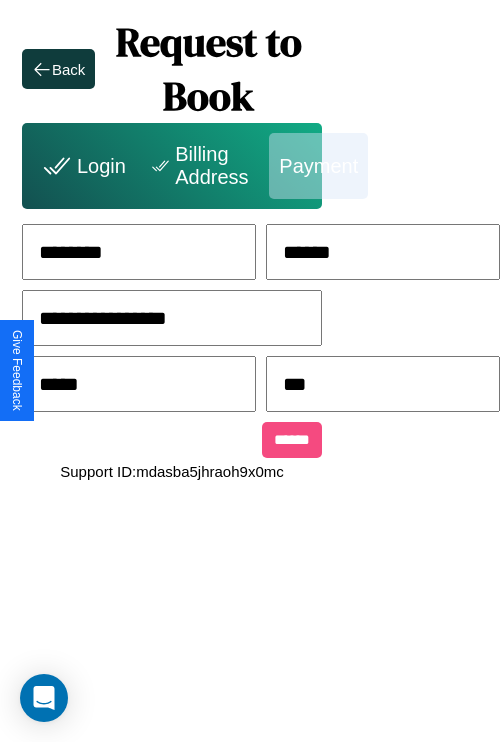 click on "******" at bounding box center [292, 440] 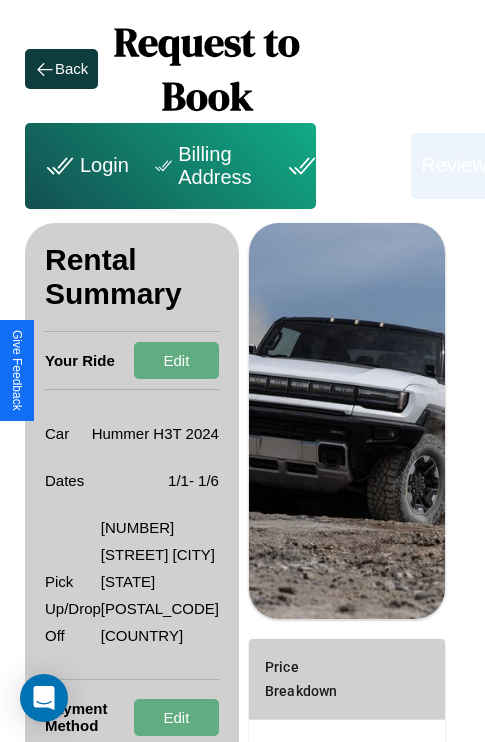 scroll, scrollTop: 355, scrollLeft: 72, axis: both 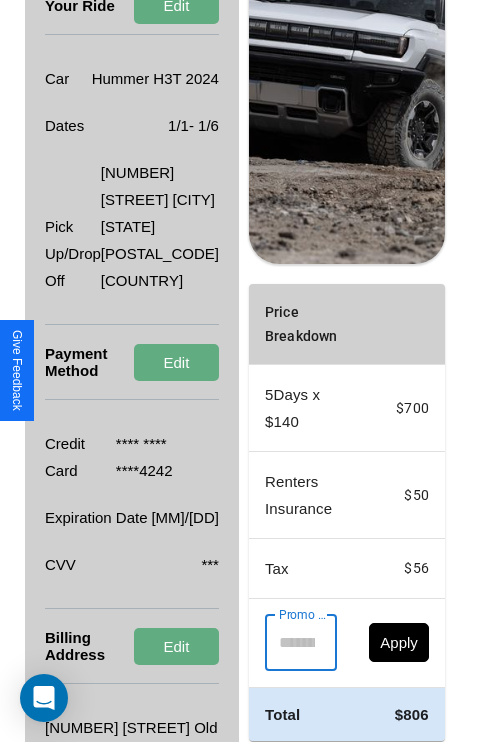 click on "Promo Code" at bounding box center [290, 643] 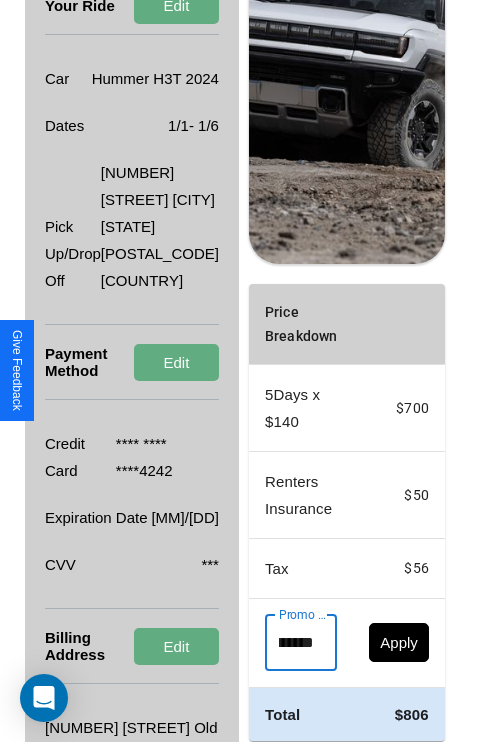 scroll, scrollTop: 0, scrollLeft: 50, axis: horizontal 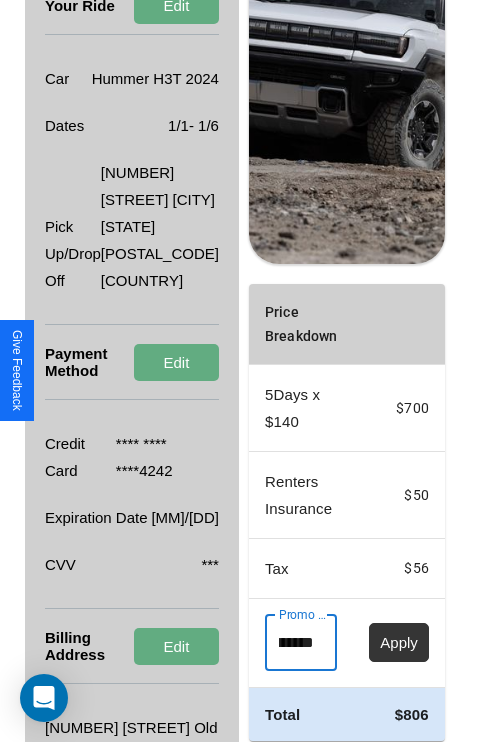type on "********" 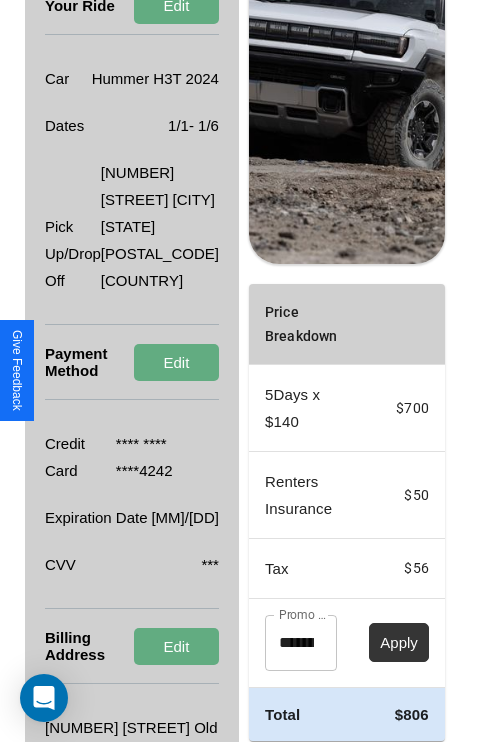 click on "Apply" at bounding box center [399, 642] 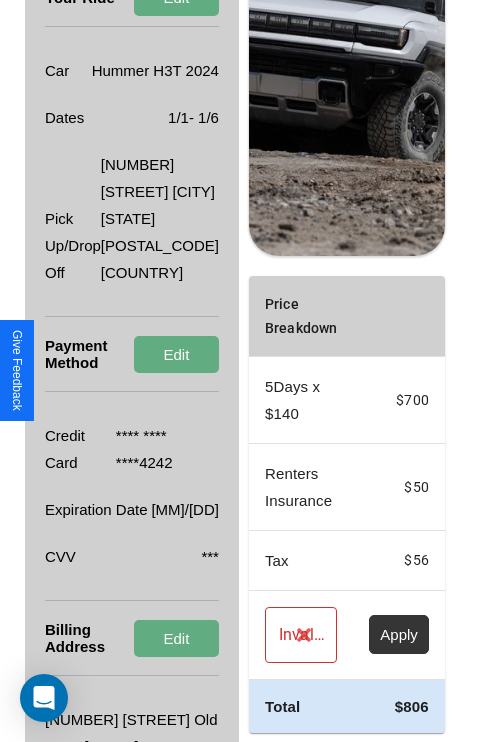 scroll, scrollTop: 509, scrollLeft: 72, axis: both 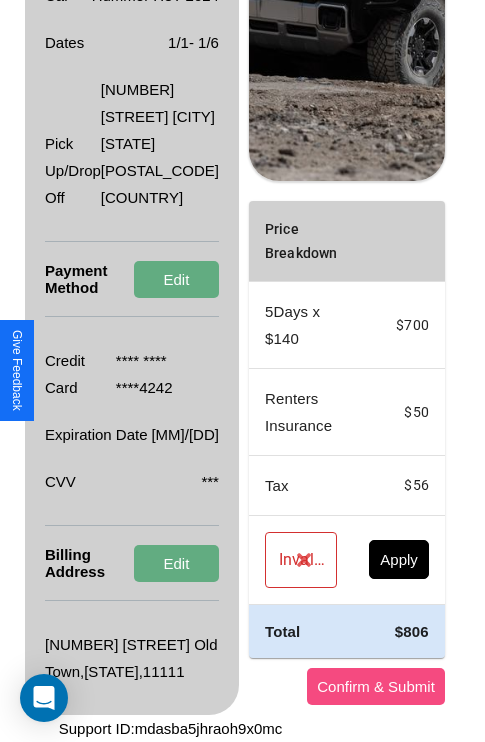 click on "Confirm & Submit" at bounding box center [376, 686] 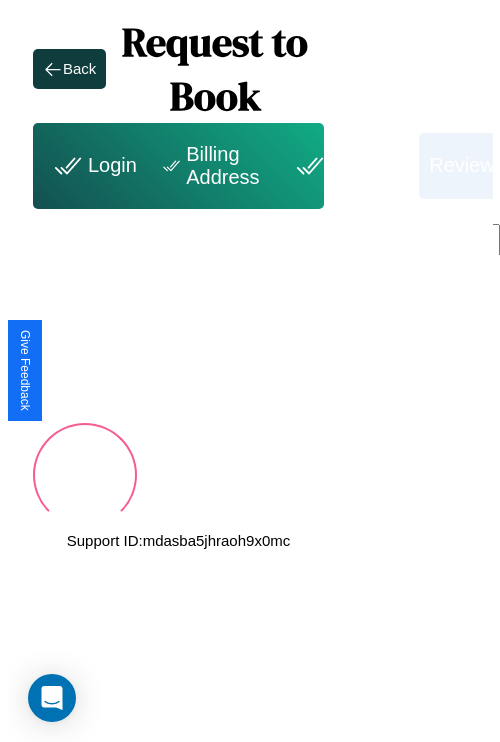 scroll, scrollTop: 0, scrollLeft: 72, axis: horizontal 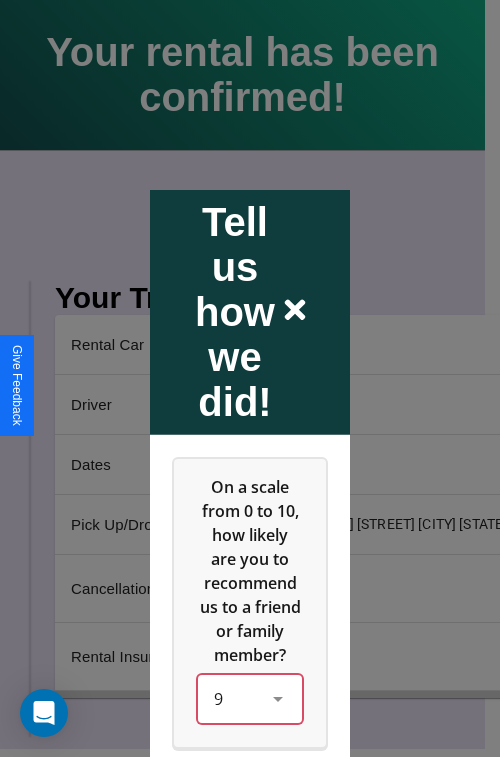 click on "9" at bounding box center [250, 698] 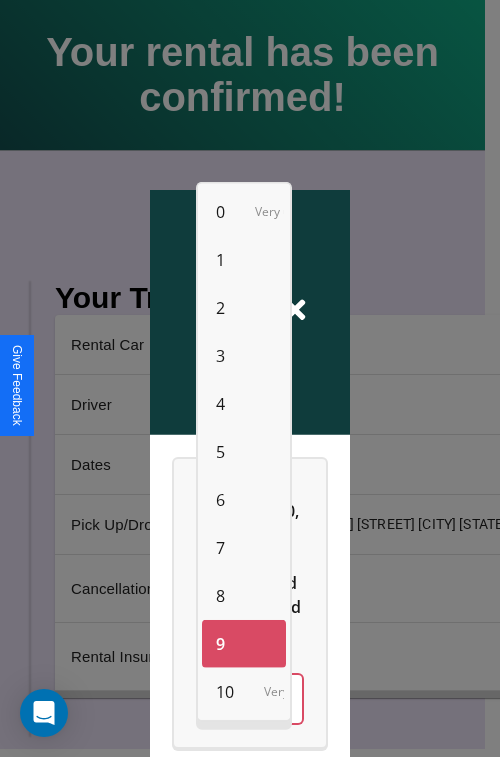 click on "10" at bounding box center (225, 692) 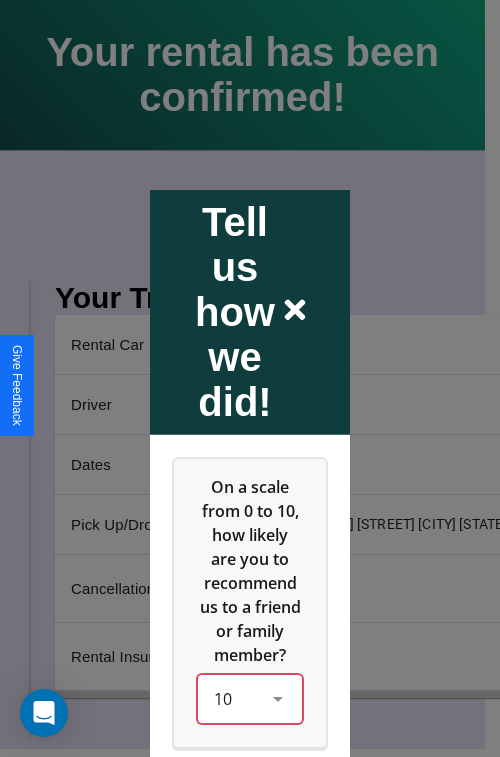 scroll, scrollTop: 286, scrollLeft: 0, axis: vertical 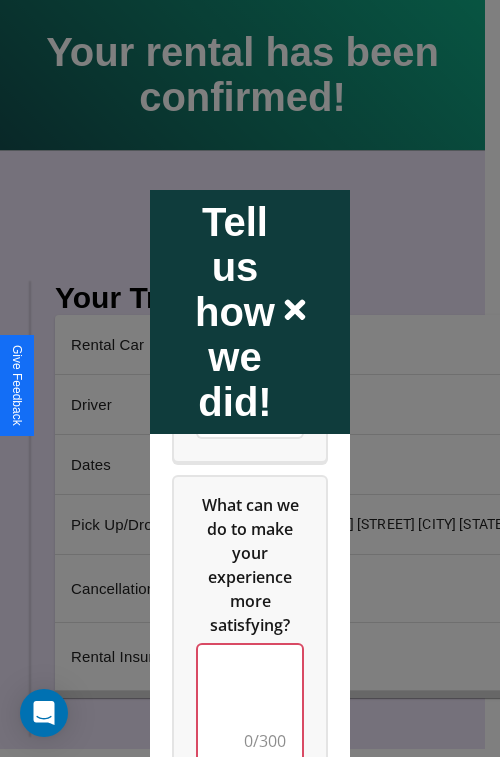 click at bounding box center (250, 704) 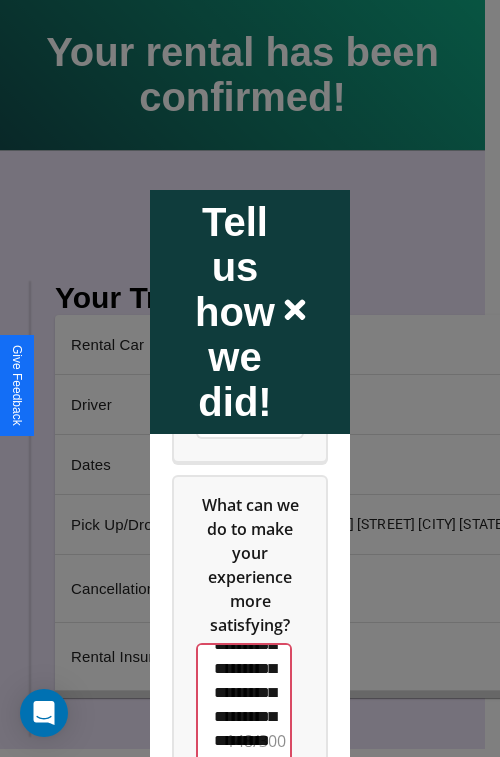 scroll, scrollTop: 636, scrollLeft: 0, axis: vertical 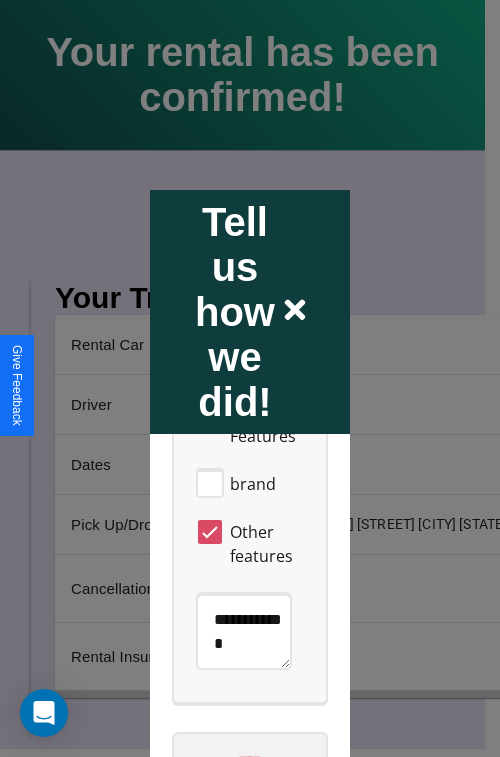 type on "**********" 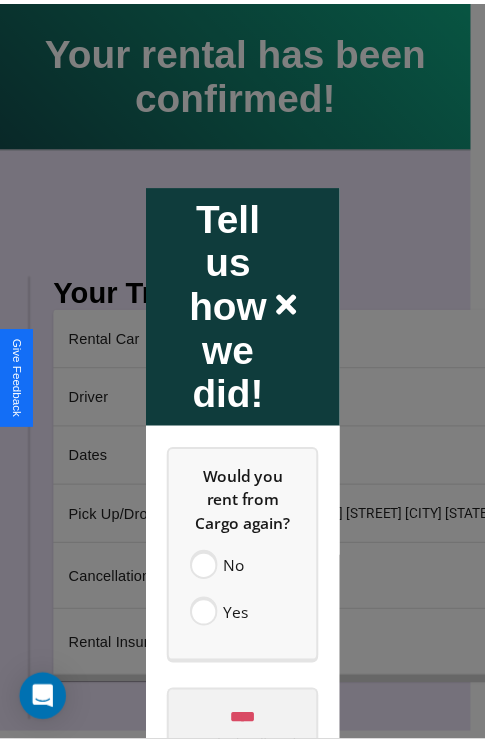 scroll, scrollTop: 0, scrollLeft: 0, axis: both 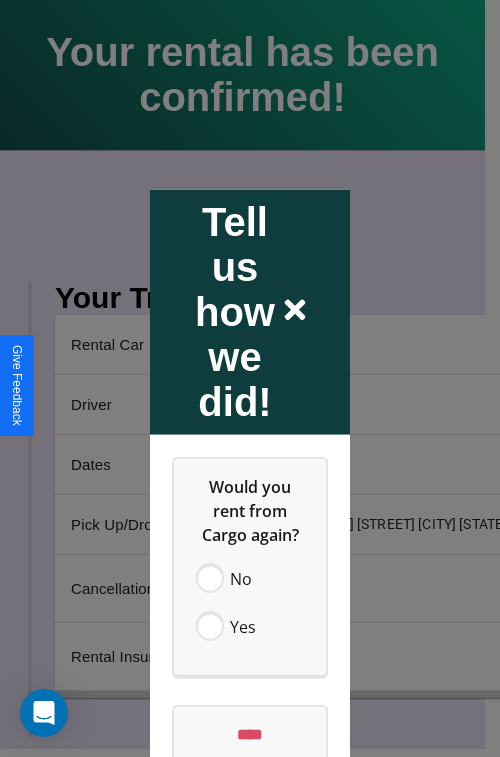 click at bounding box center [250, 378] 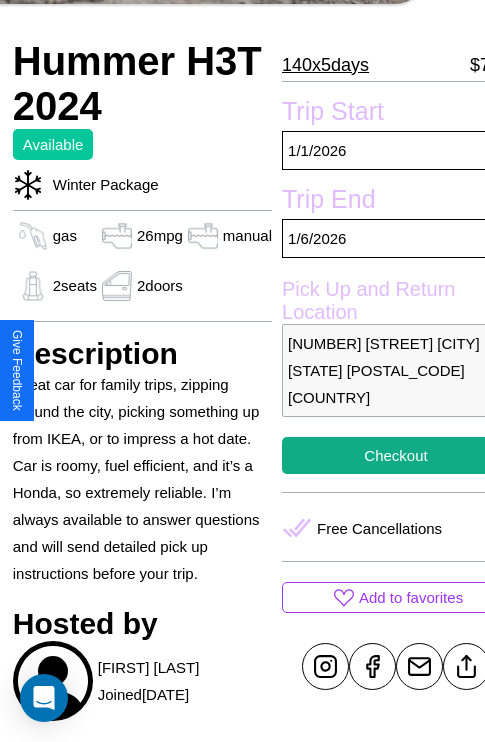 scroll, scrollTop: 498, scrollLeft: 68, axis: both 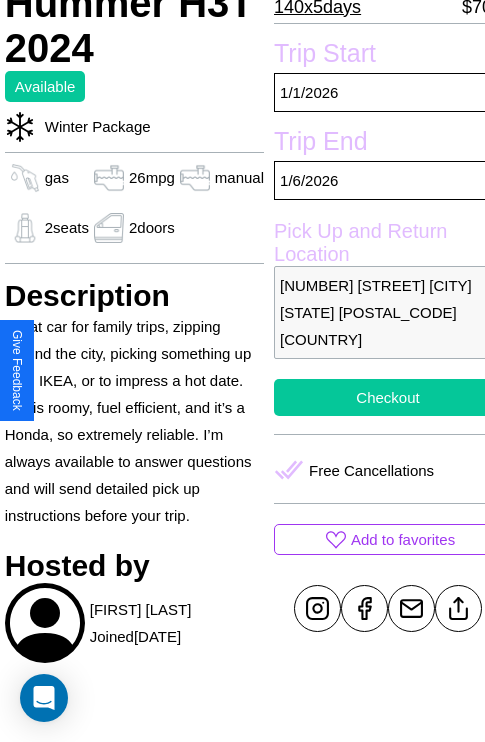 click on "Checkout" at bounding box center (388, 397) 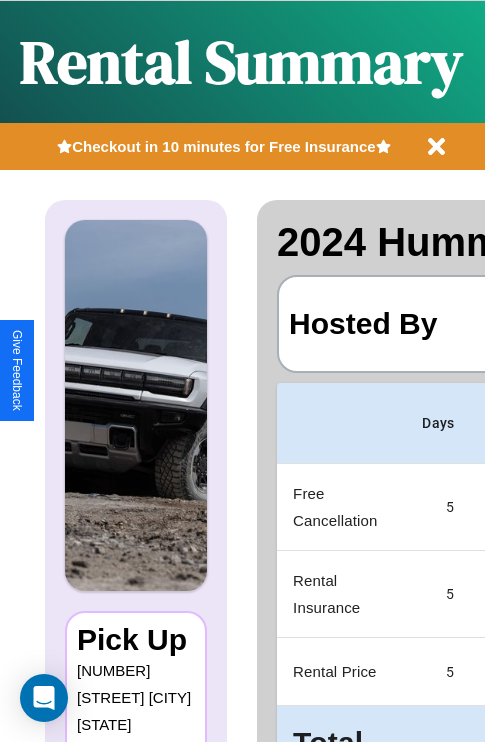 scroll, scrollTop: 0, scrollLeft: 378, axis: horizontal 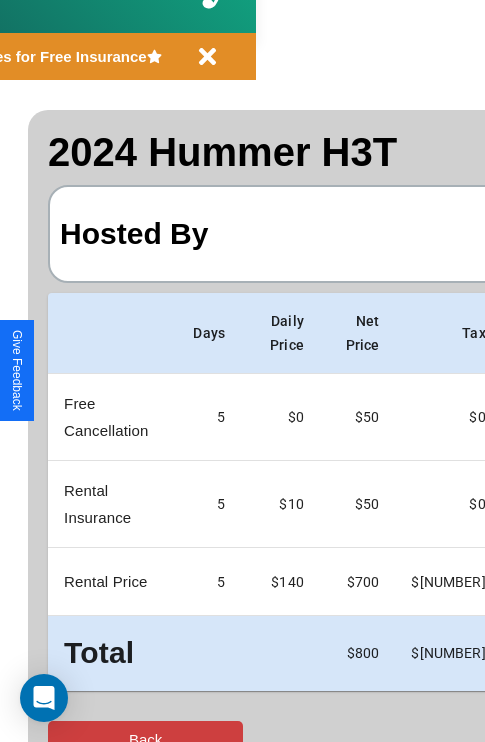 click on "Back" at bounding box center (145, 739) 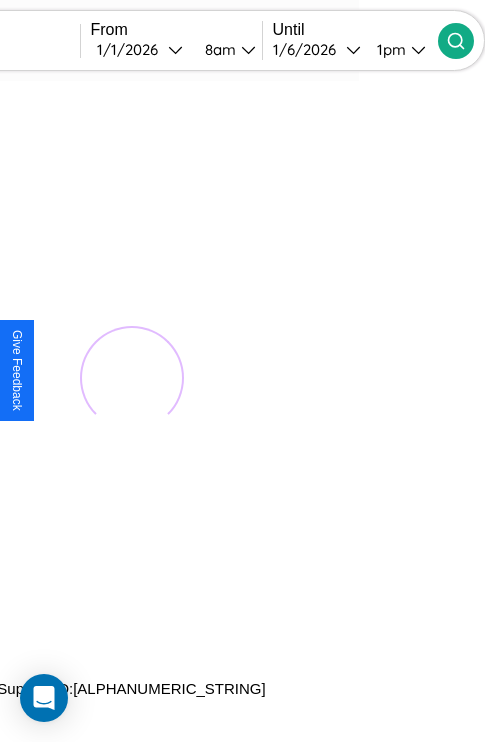 scroll, scrollTop: 0, scrollLeft: 0, axis: both 